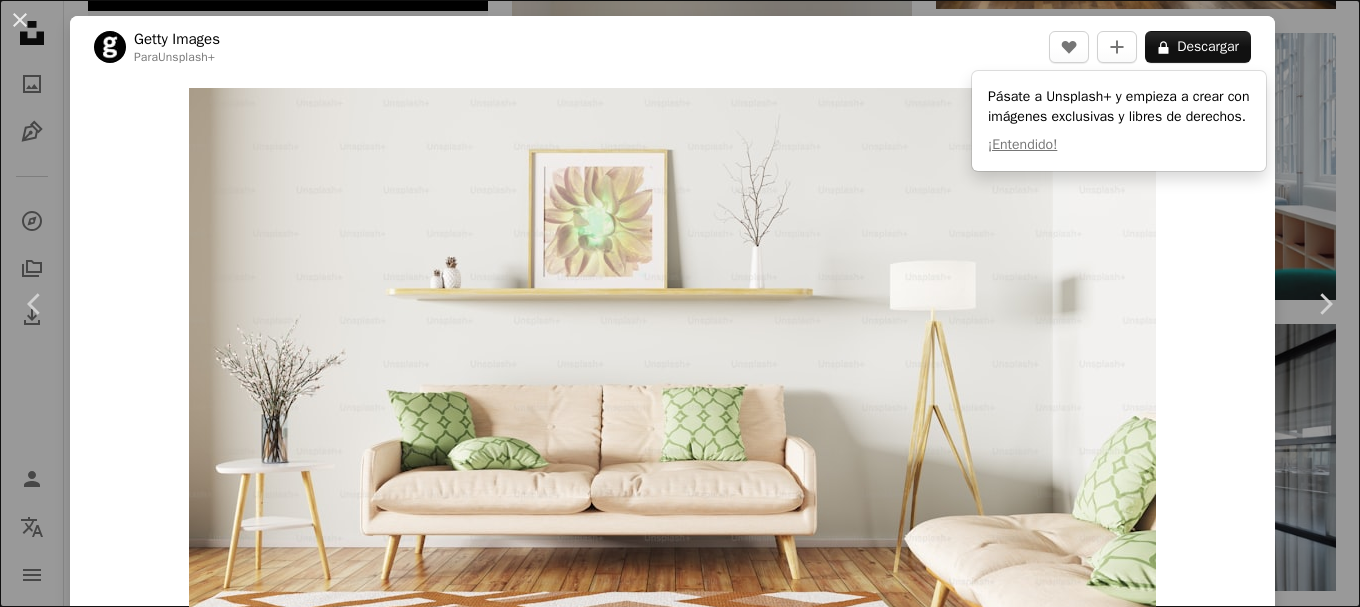 scroll, scrollTop: 3774, scrollLeft: 0, axis: vertical 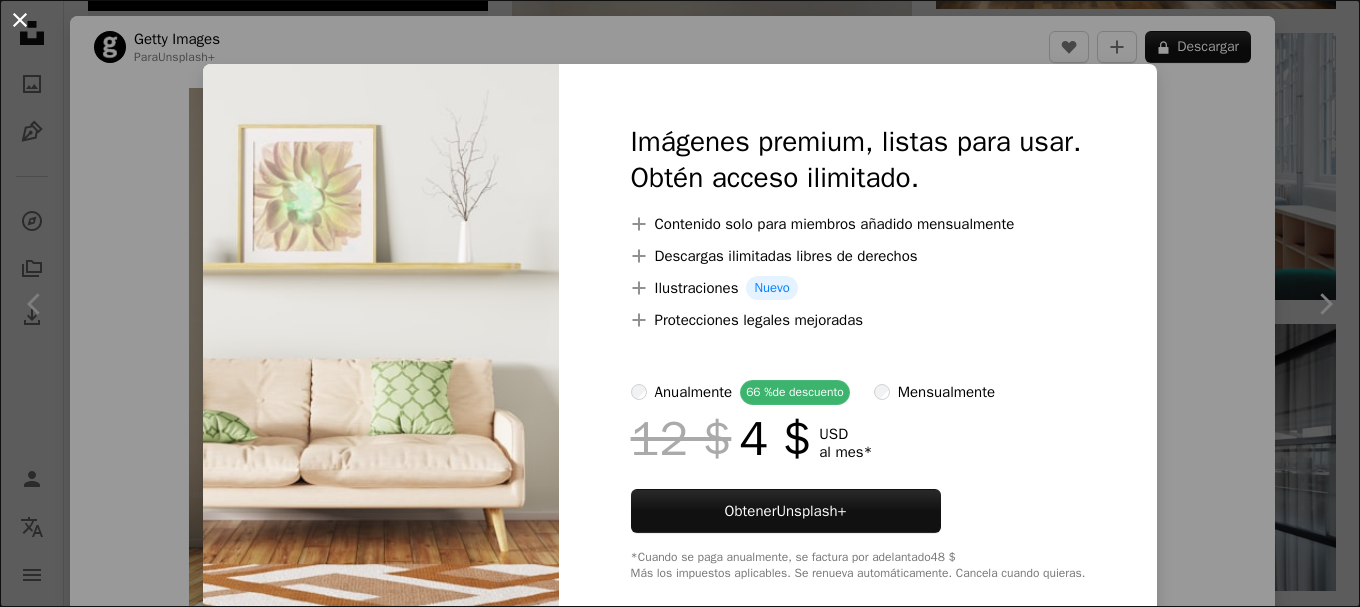 click on "An X shape" at bounding box center (20, 20) 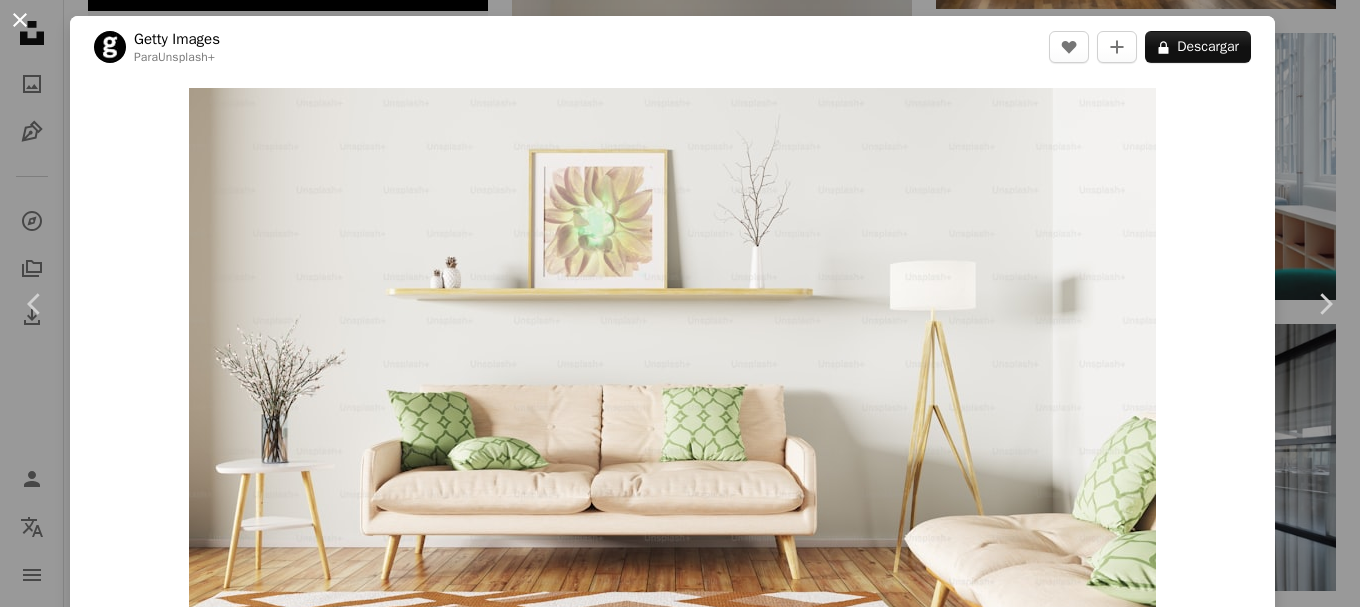 click on "An X shape" at bounding box center (20, 20) 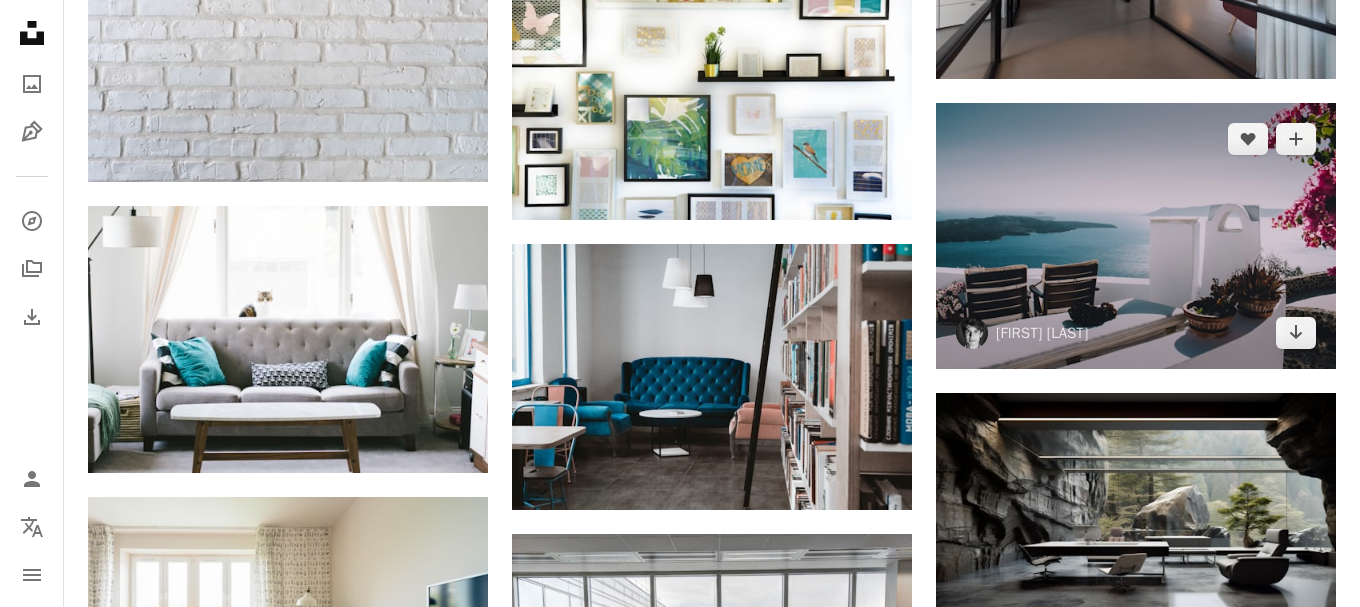 scroll, scrollTop: 4386, scrollLeft: 0, axis: vertical 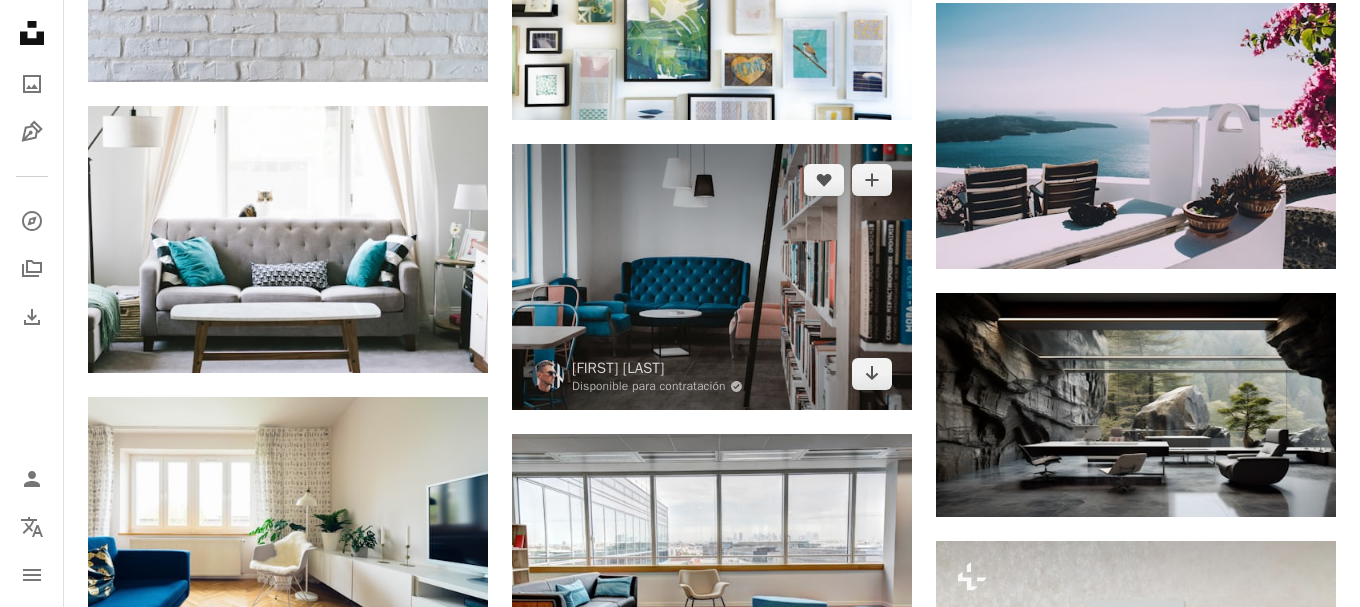 click at bounding box center (712, 277) 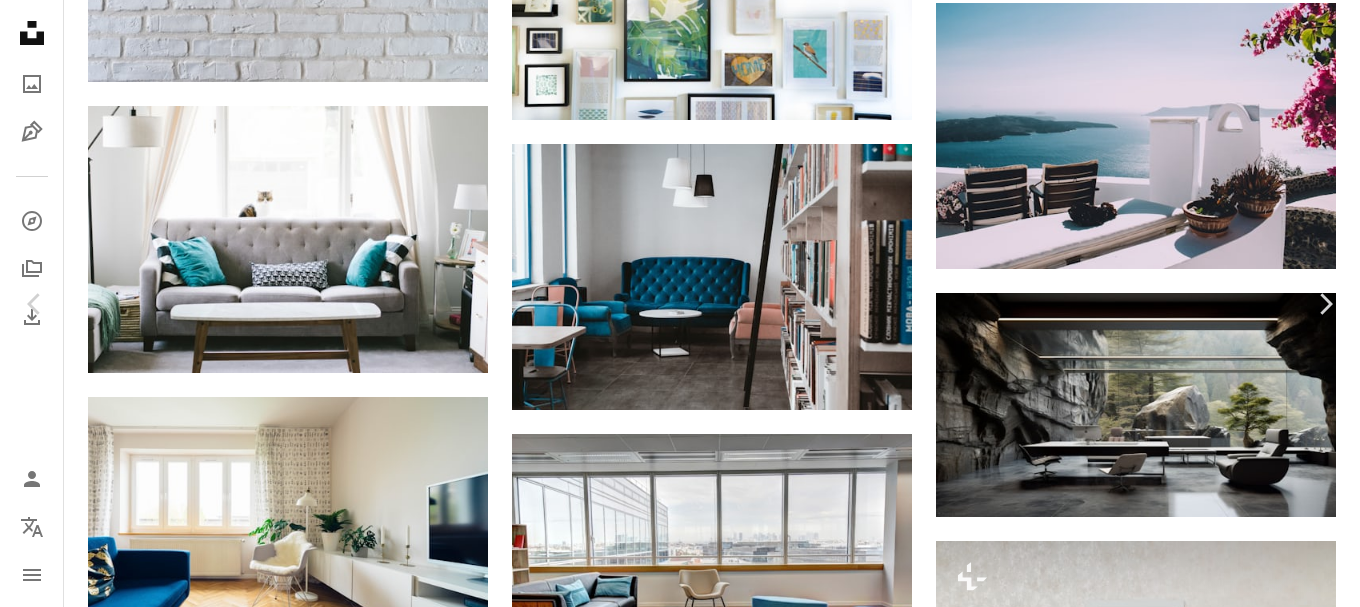 drag, startPoint x: 1176, startPoint y: 50, endPoint x: 1191, endPoint y: 86, distance: 39 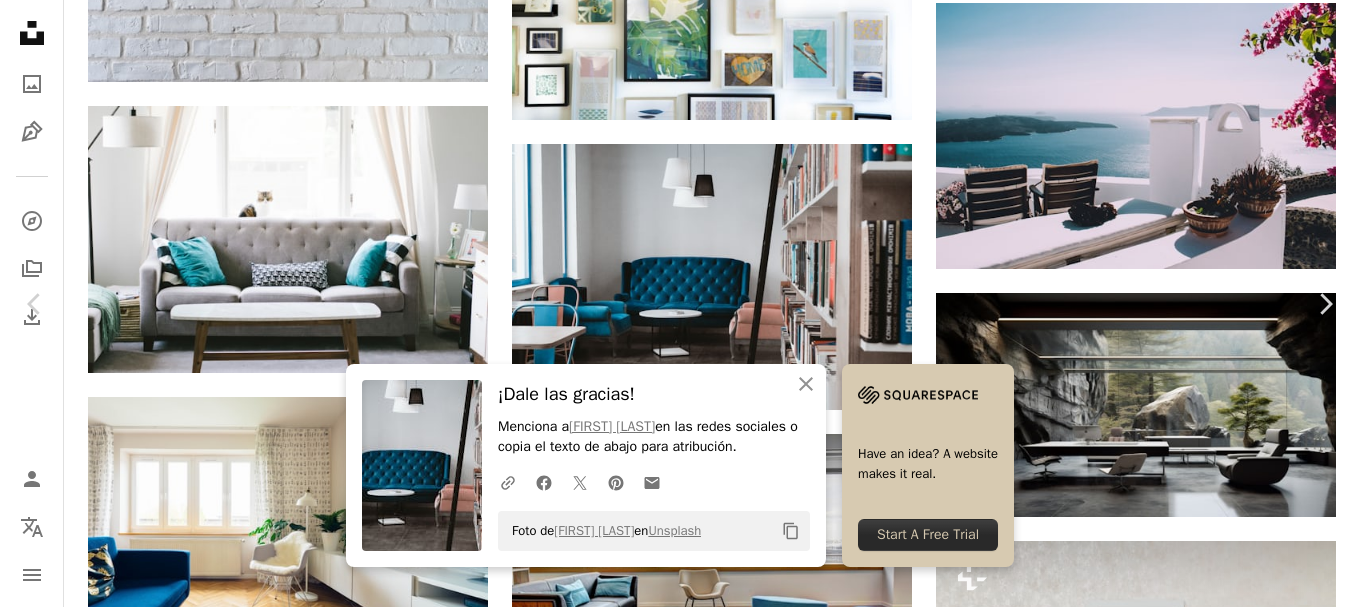 click on "An X shape" at bounding box center (20, 20) 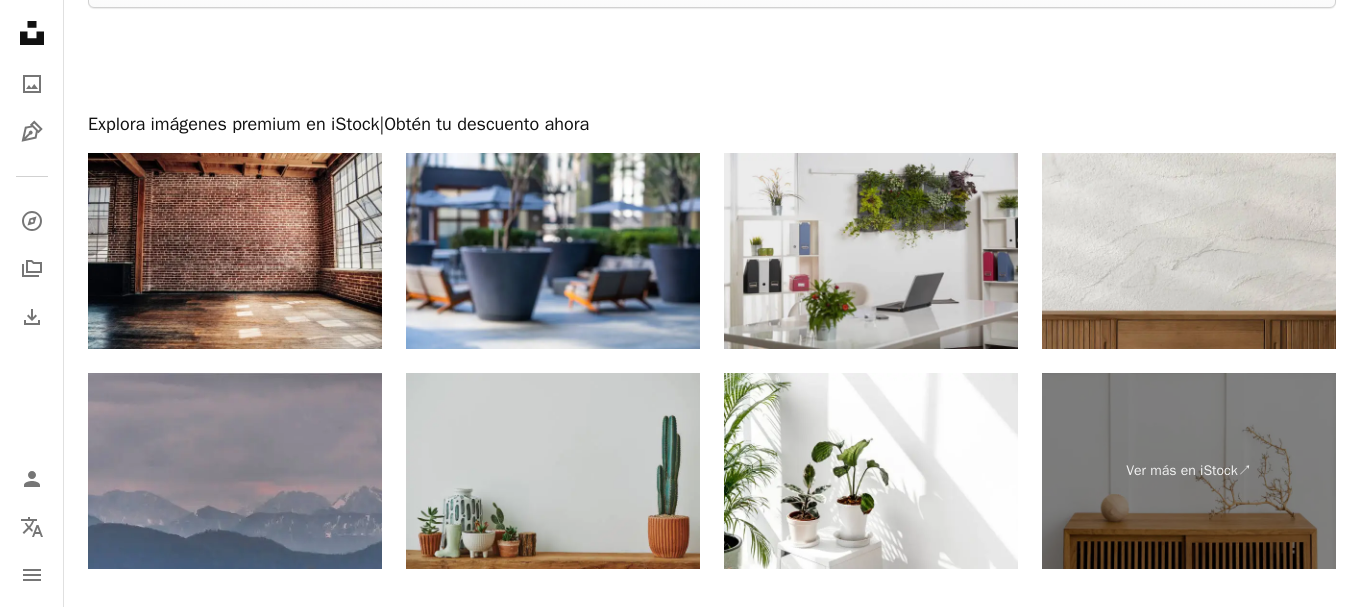 scroll, scrollTop: 7854, scrollLeft: 0, axis: vertical 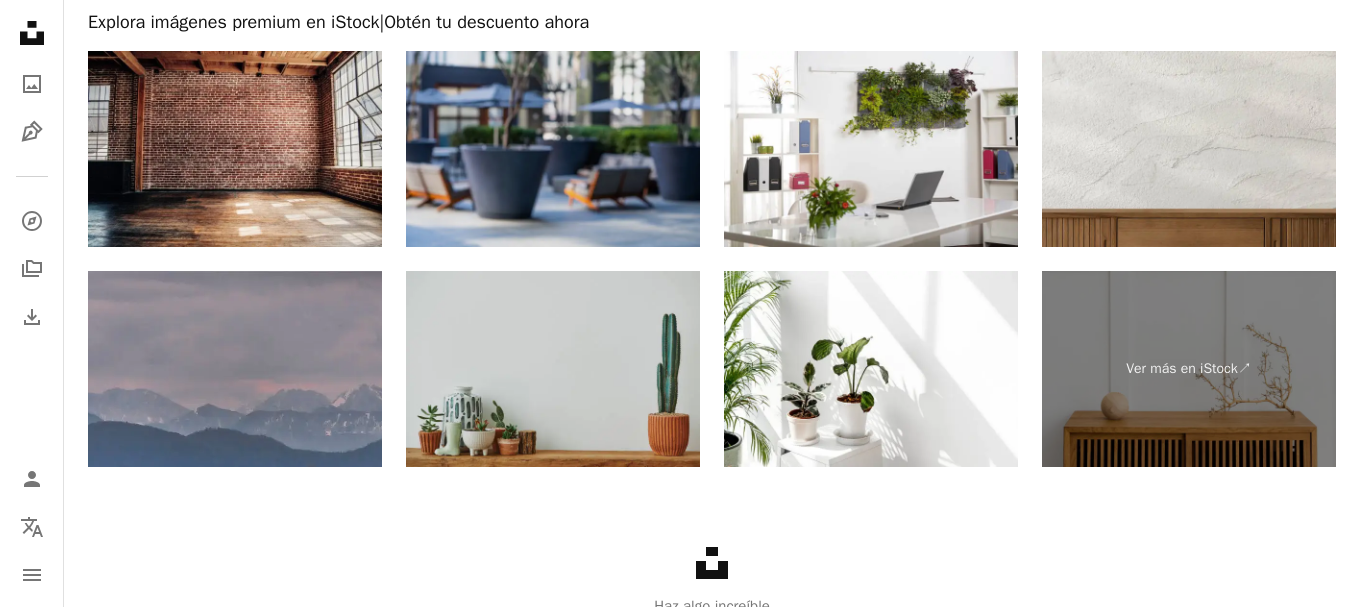 click at bounding box center (553, 149) 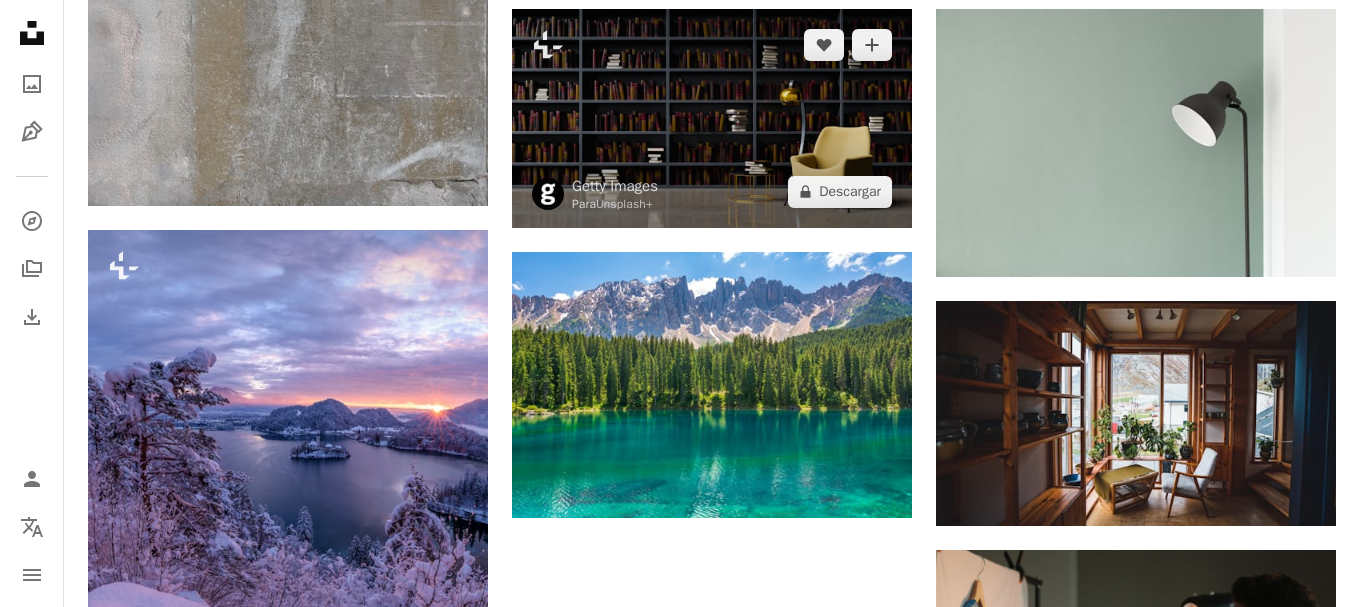 scroll, scrollTop: 6108, scrollLeft: 0, axis: vertical 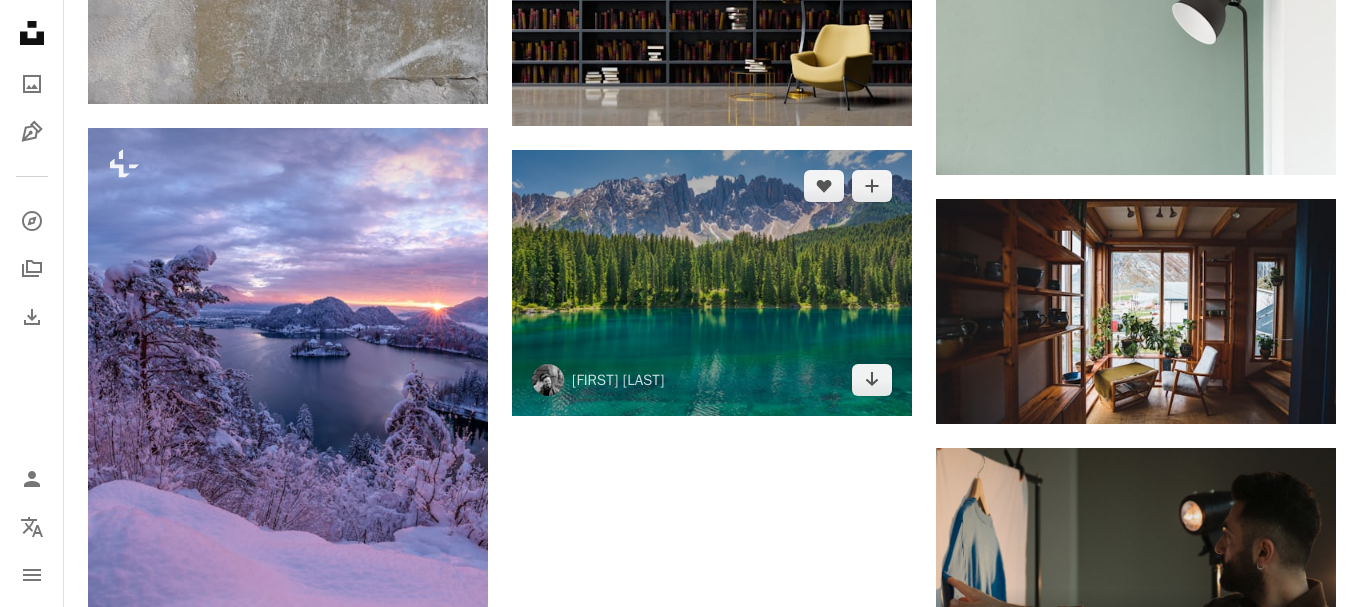 click at bounding box center [712, 283] 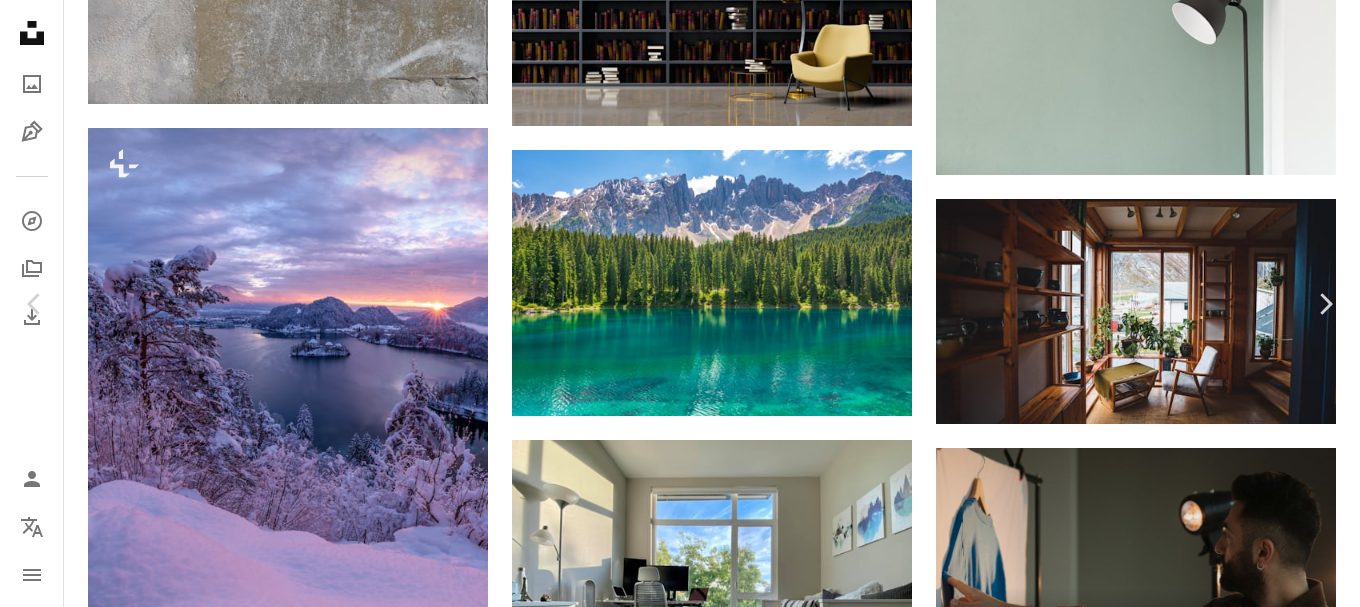 drag, startPoint x: 1165, startPoint y: 46, endPoint x: 1249, endPoint y: 196, distance: 171.91858 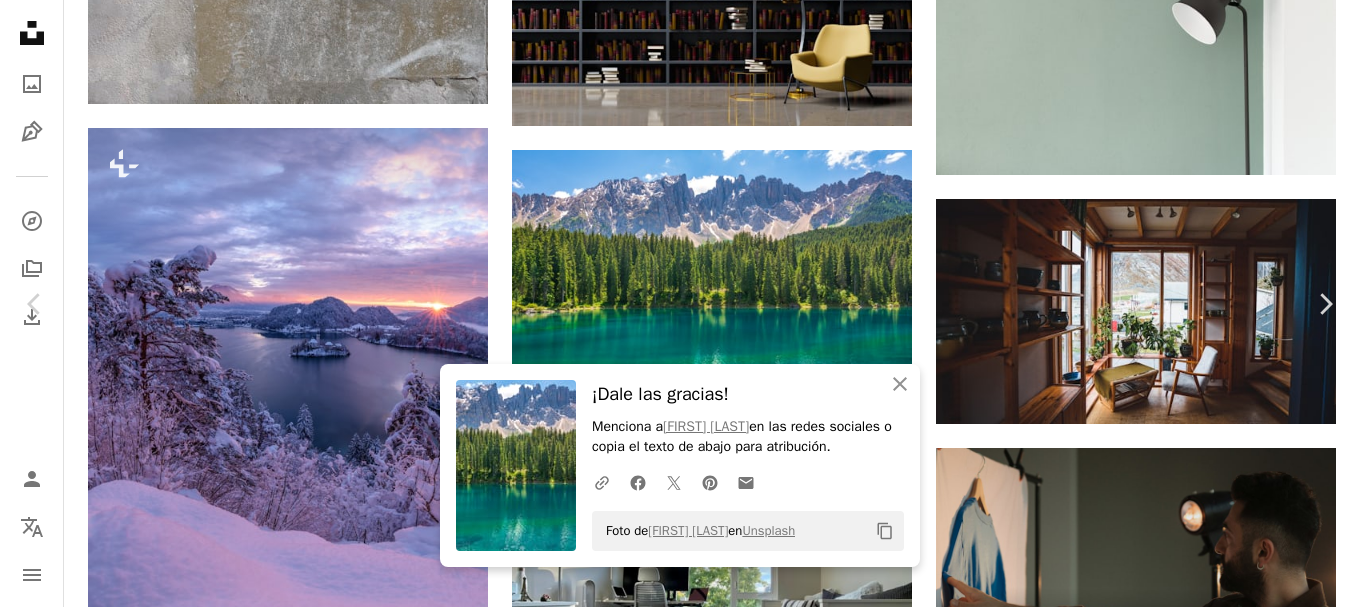 click on "An X shape" at bounding box center [20, 20] 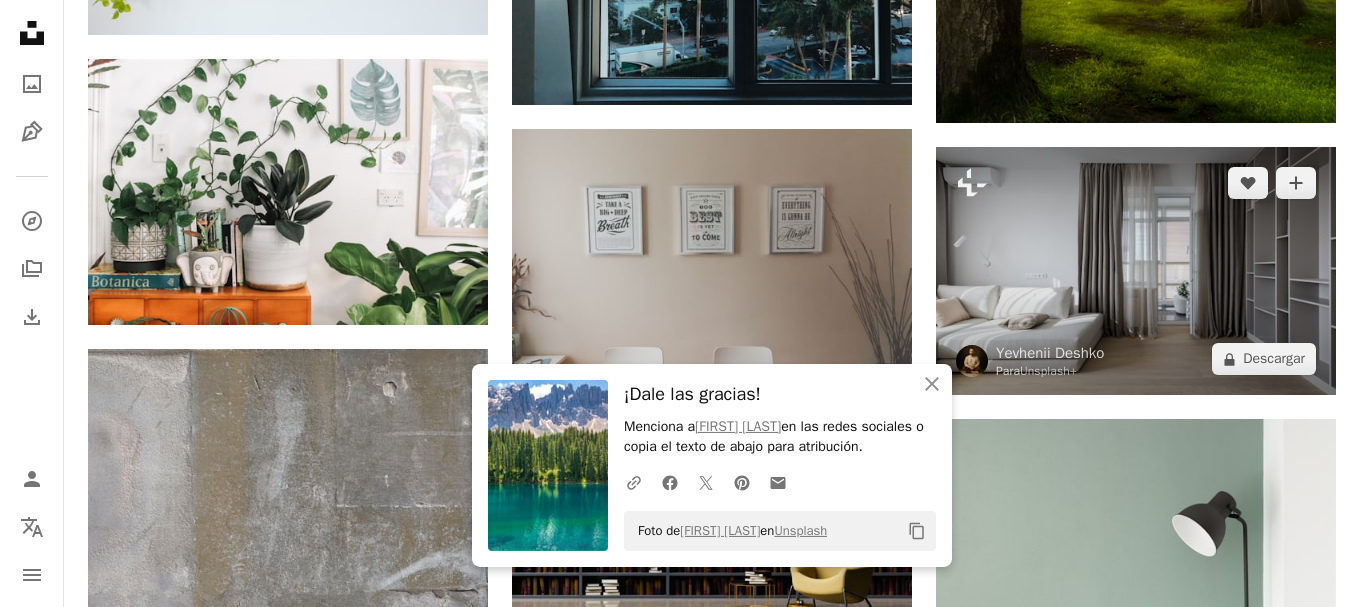 scroll, scrollTop: 5496, scrollLeft: 0, axis: vertical 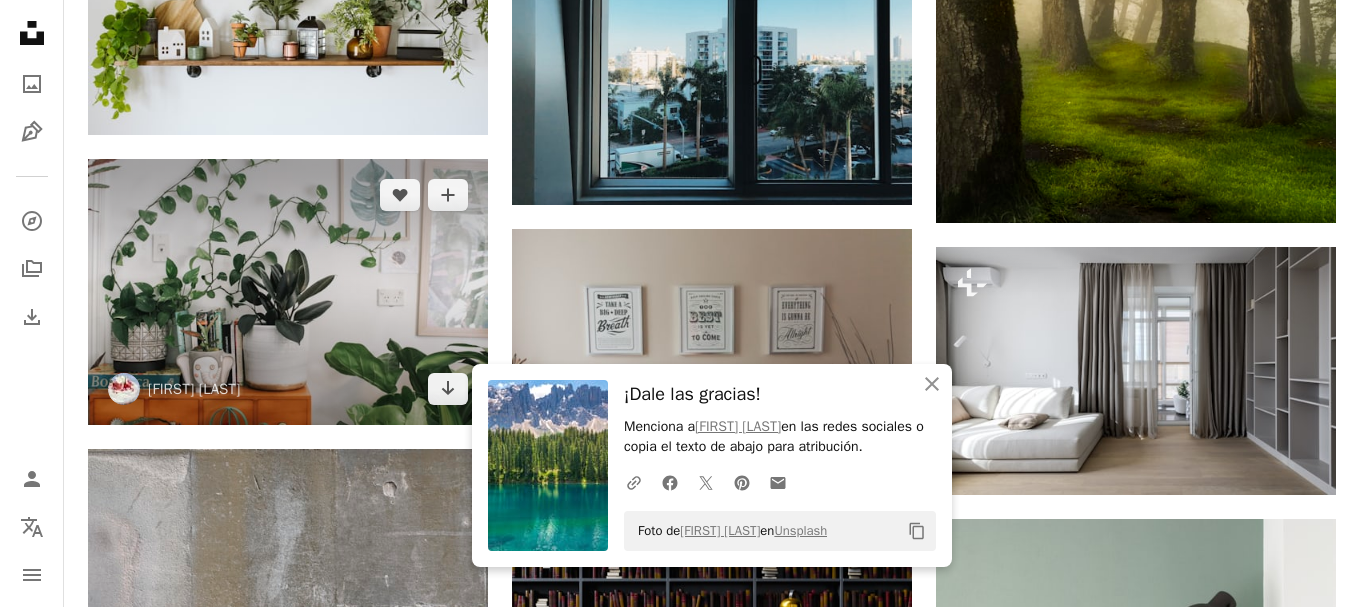 click at bounding box center (288, 292) 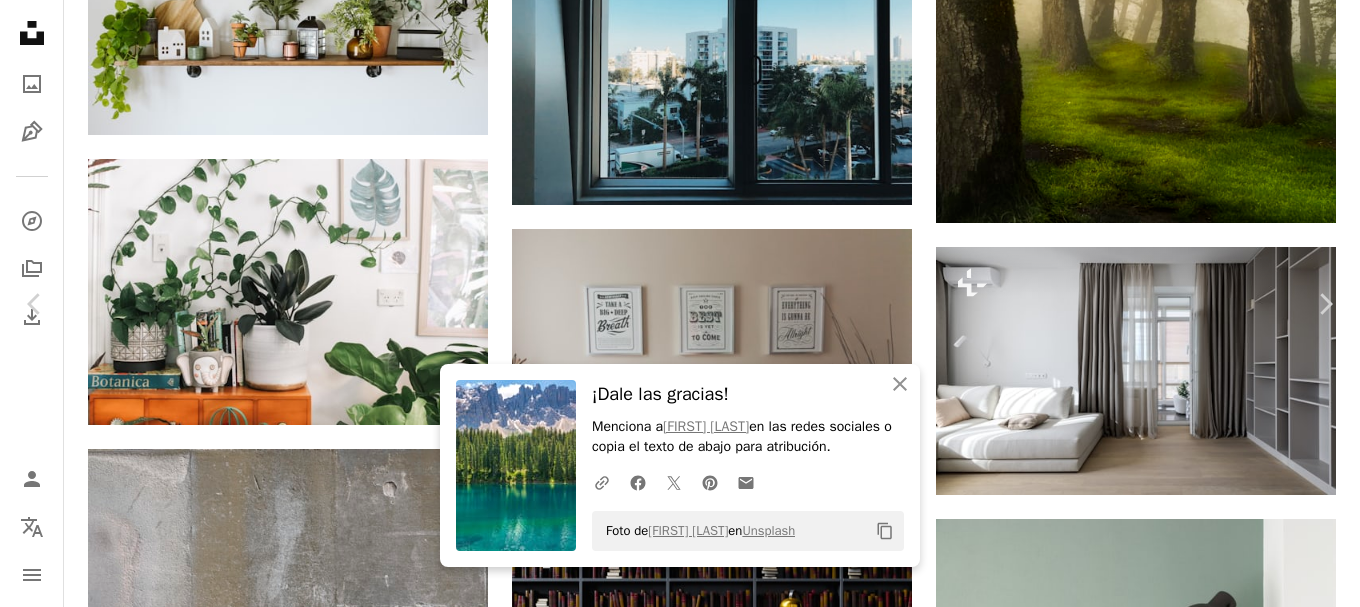 click on "Descargar gratis" at bounding box center [1154, 5457] 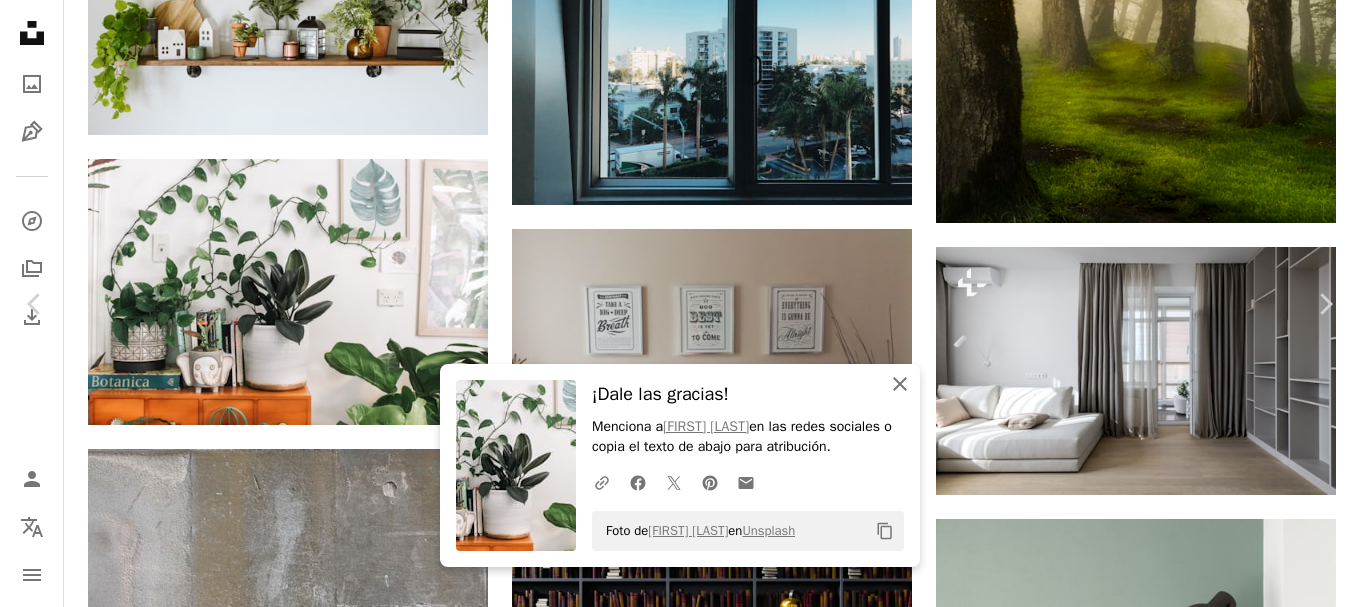 drag, startPoint x: 899, startPoint y: 389, endPoint x: 969, endPoint y: 375, distance: 71.38628 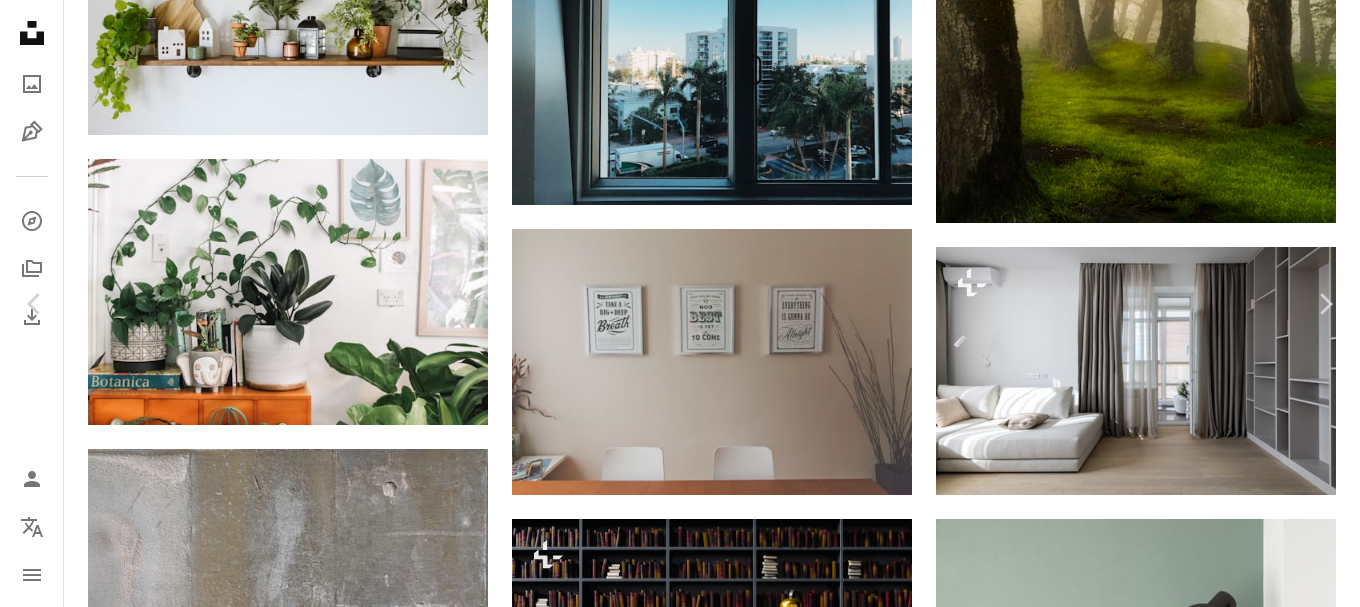 click on "An X shape" at bounding box center [20, 20] 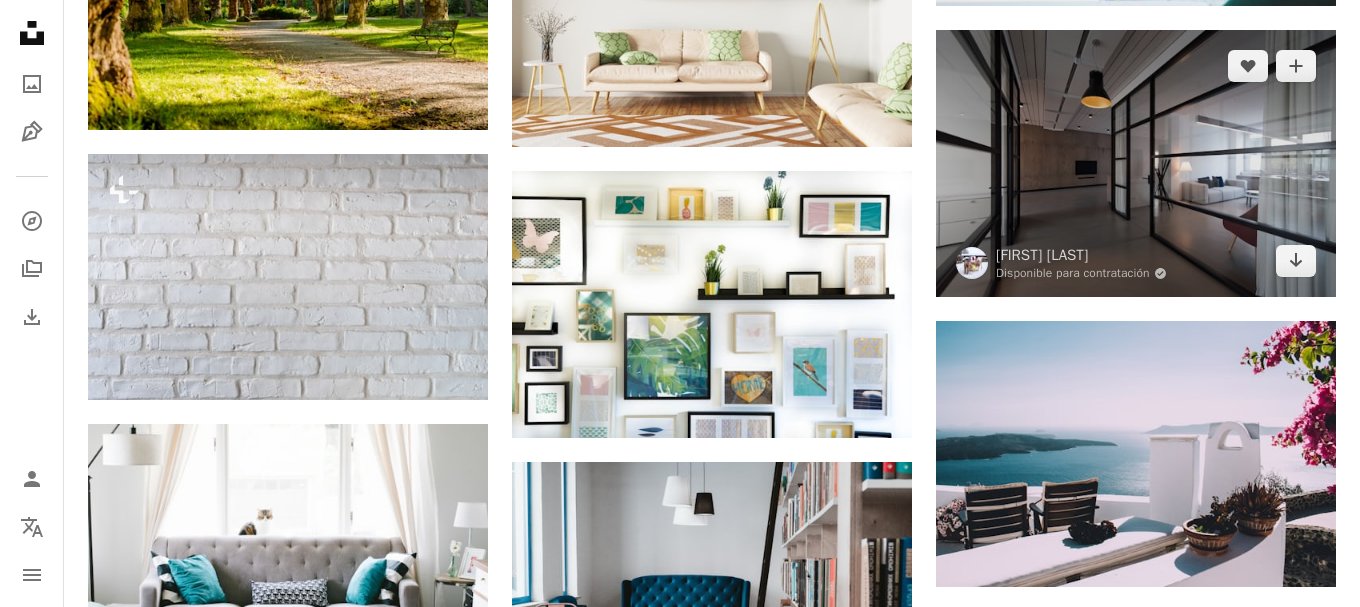 scroll, scrollTop: 4272, scrollLeft: 0, axis: vertical 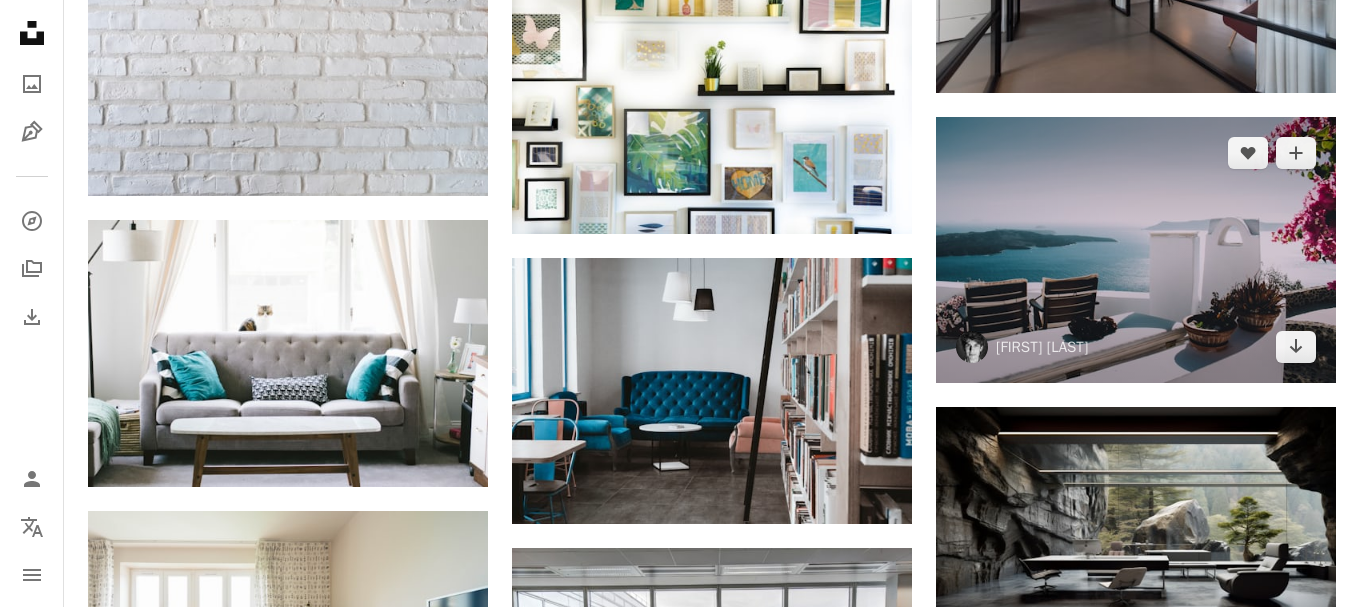 click at bounding box center (1136, 250) 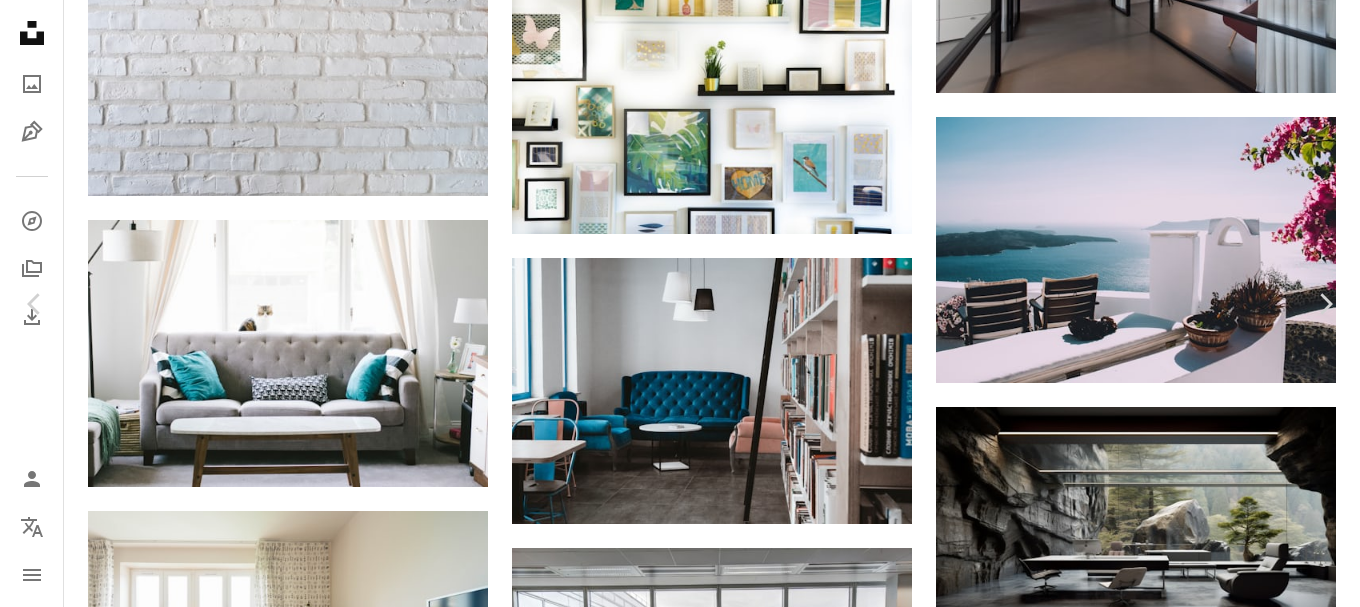click on "Descargar gratis" at bounding box center (1154, 6681) 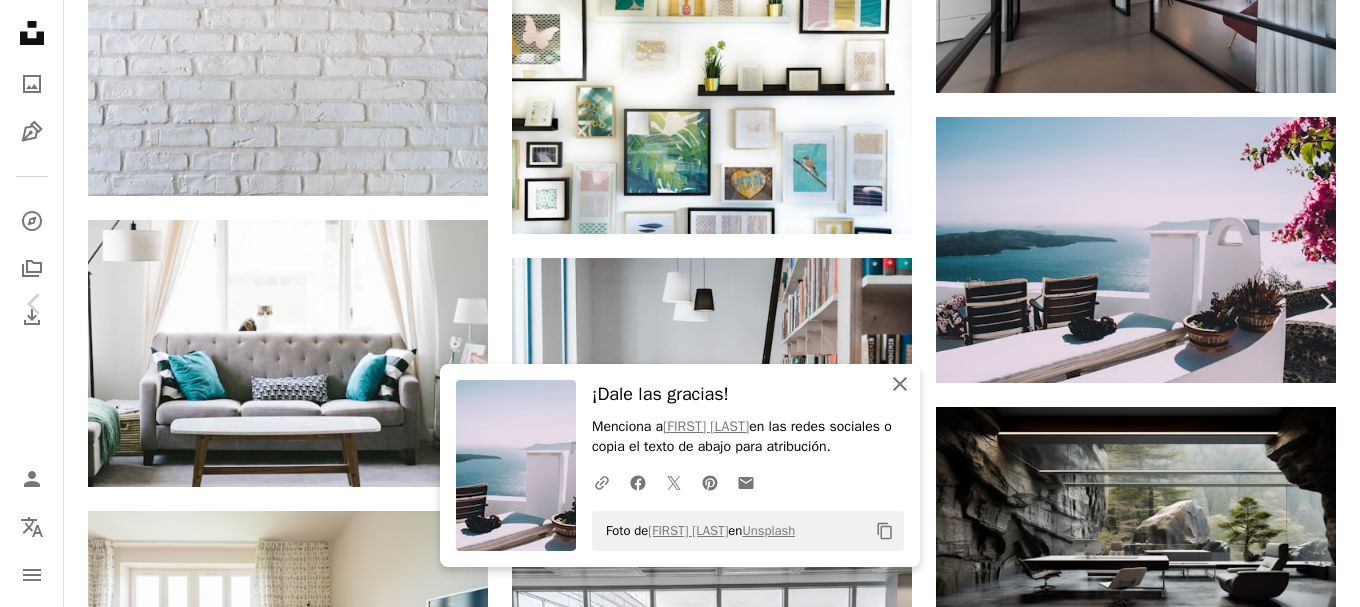click 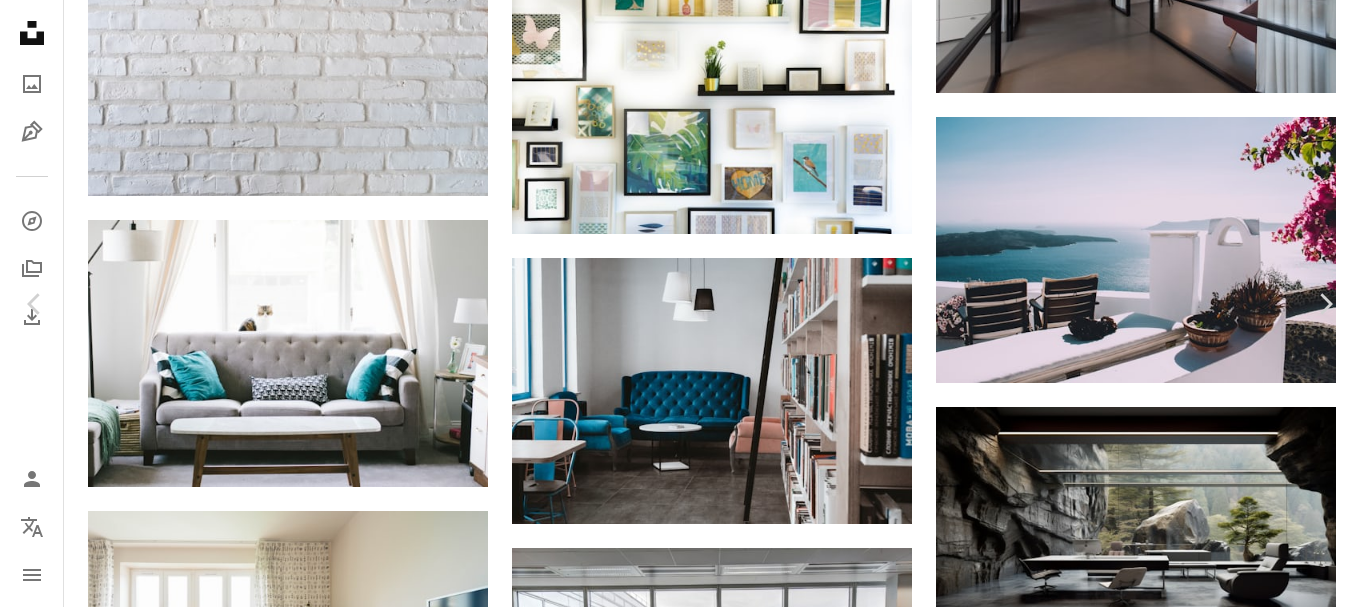 click on "An X shape" at bounding box center [20, 20] 